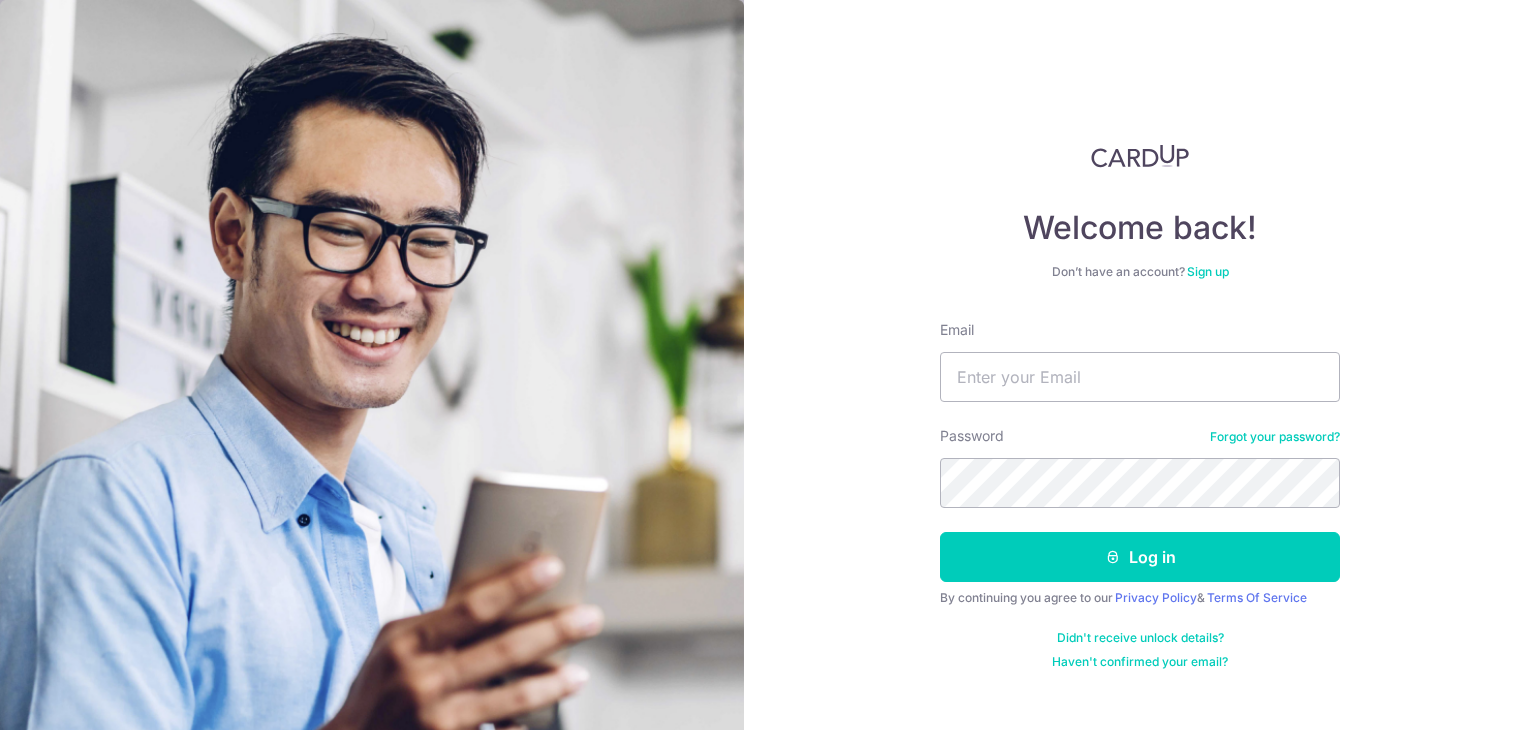 scroll, scrollTop: 0, scrollLeft: 0, axis: both 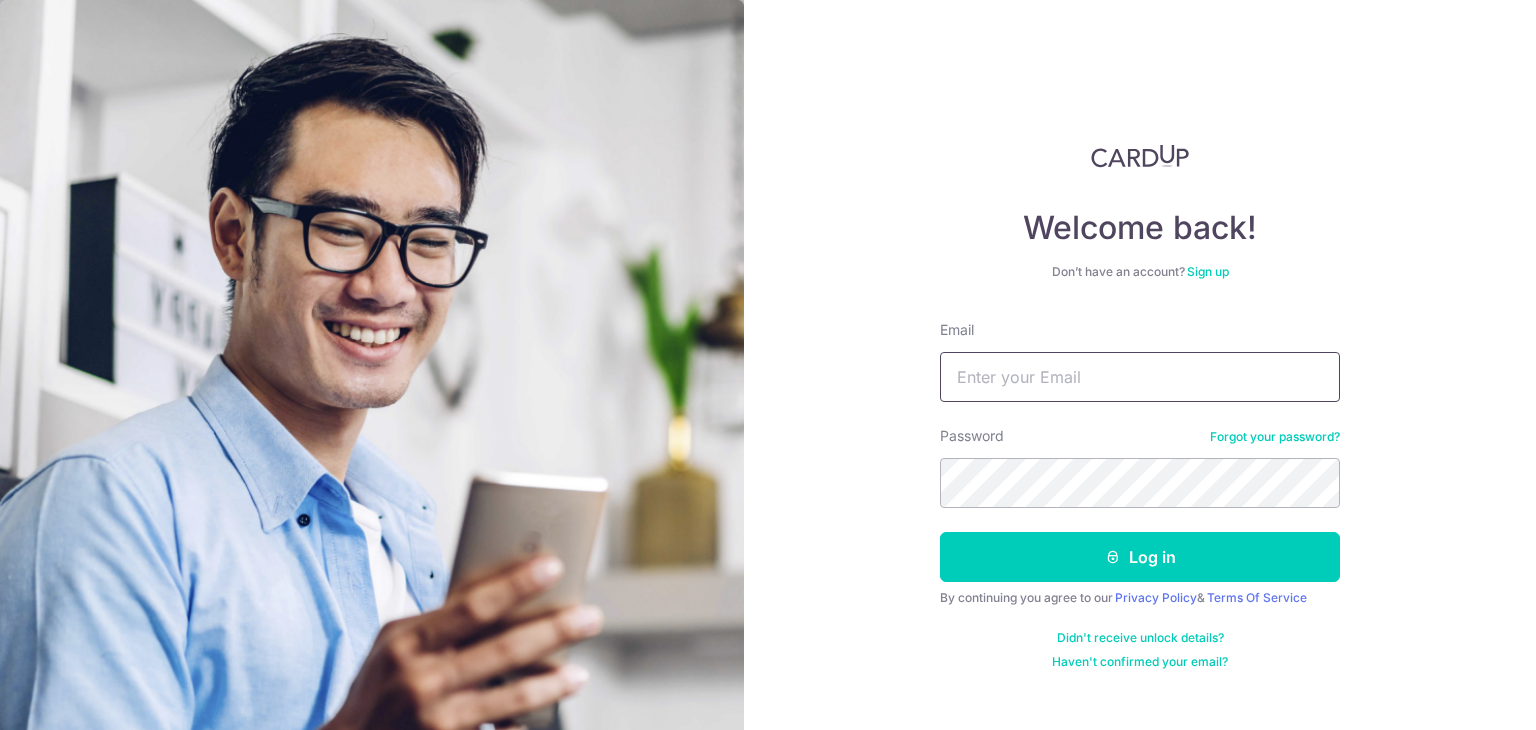 click on "Email" at bounding box center (1140, 377) 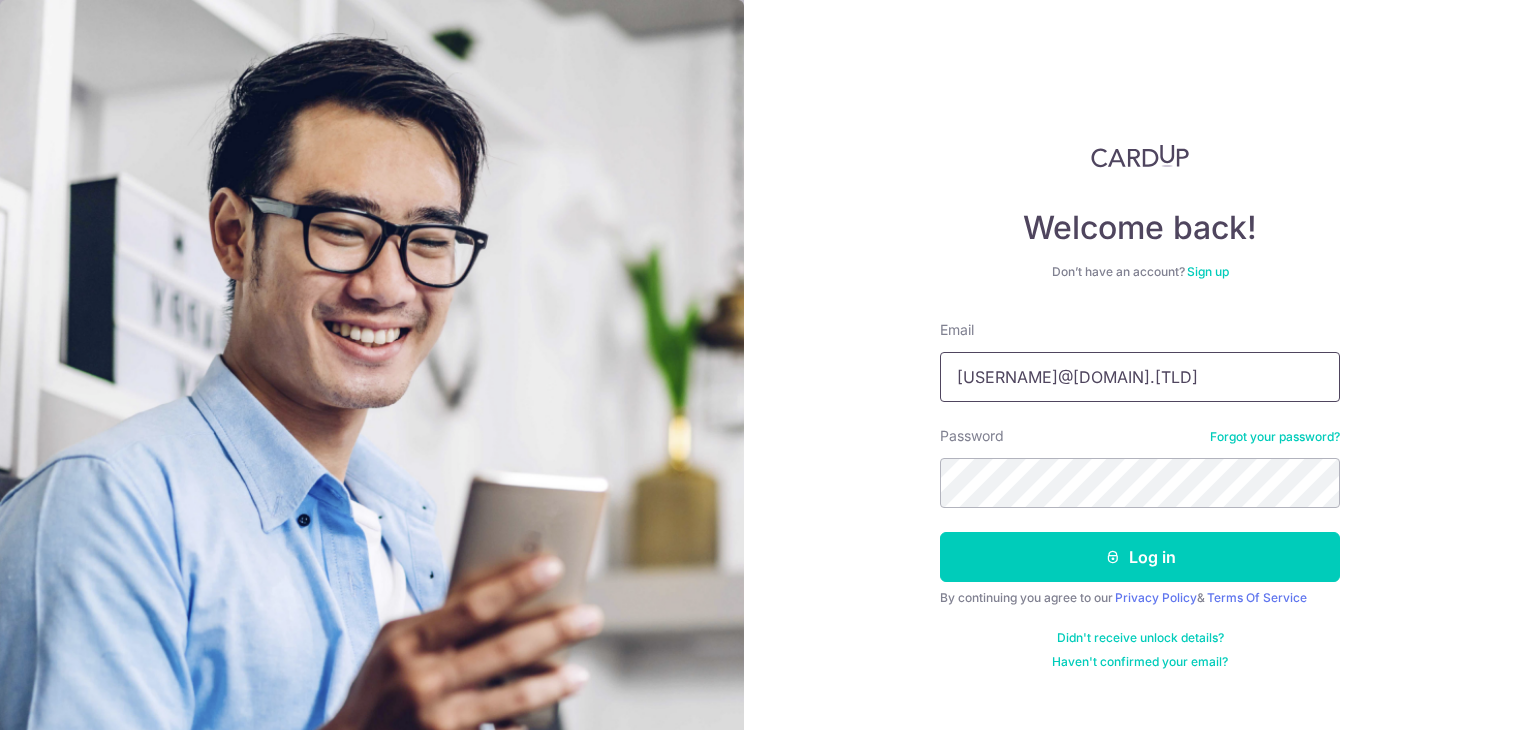 type on "shufen_w2000@yahoo.com.sg" 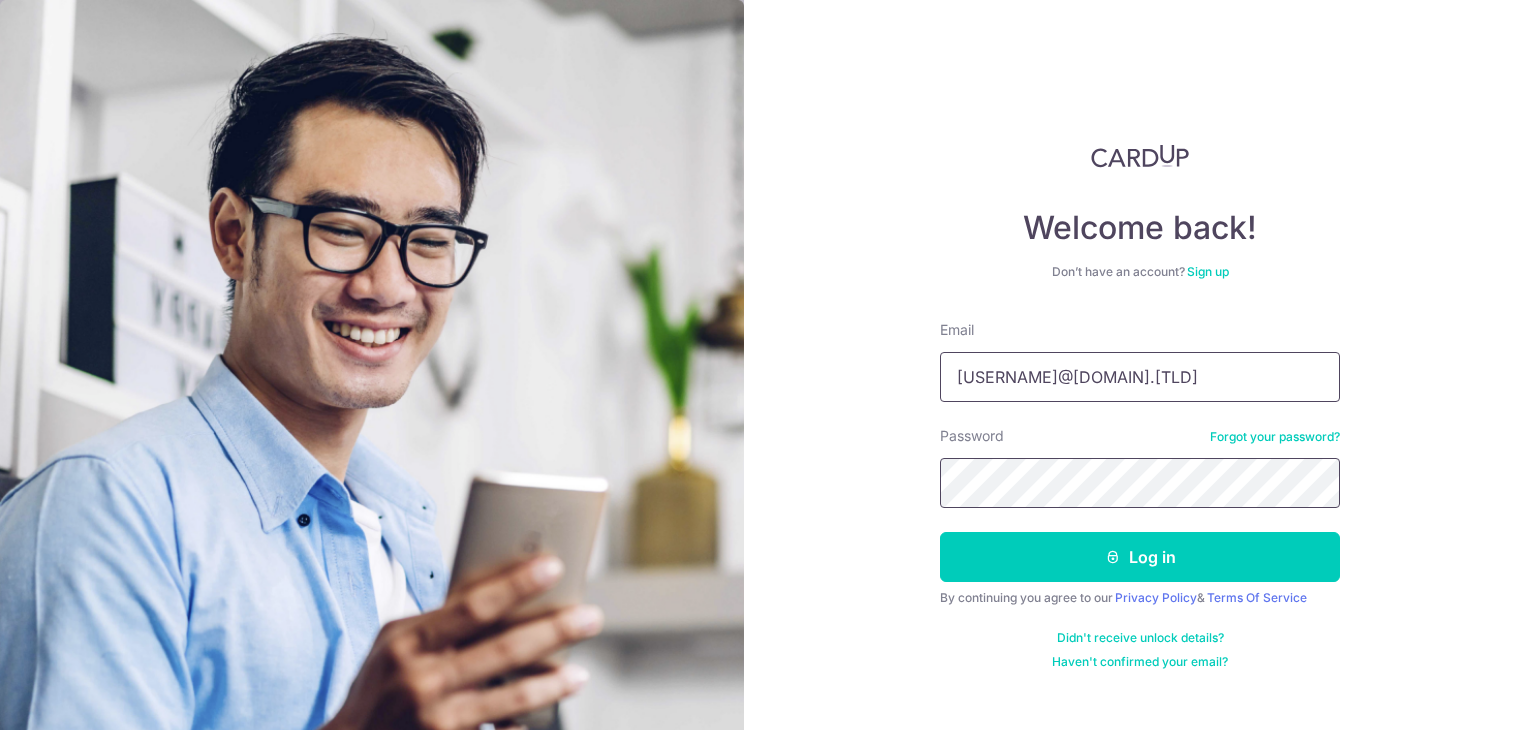 click on "Log in" at bounding box center (1140, 557) 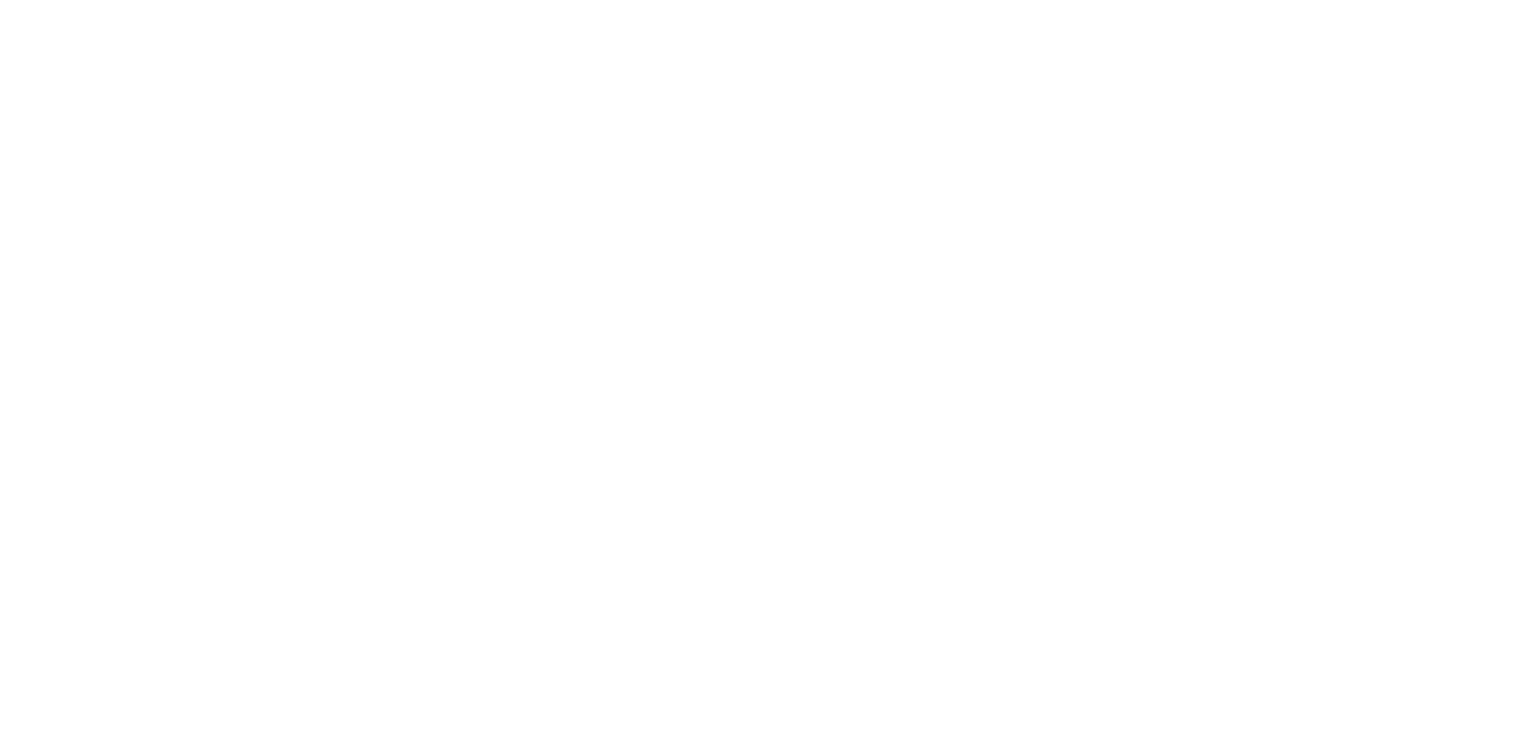 scroll, scrollTop: 0, scrollLeft: 0, axis: both 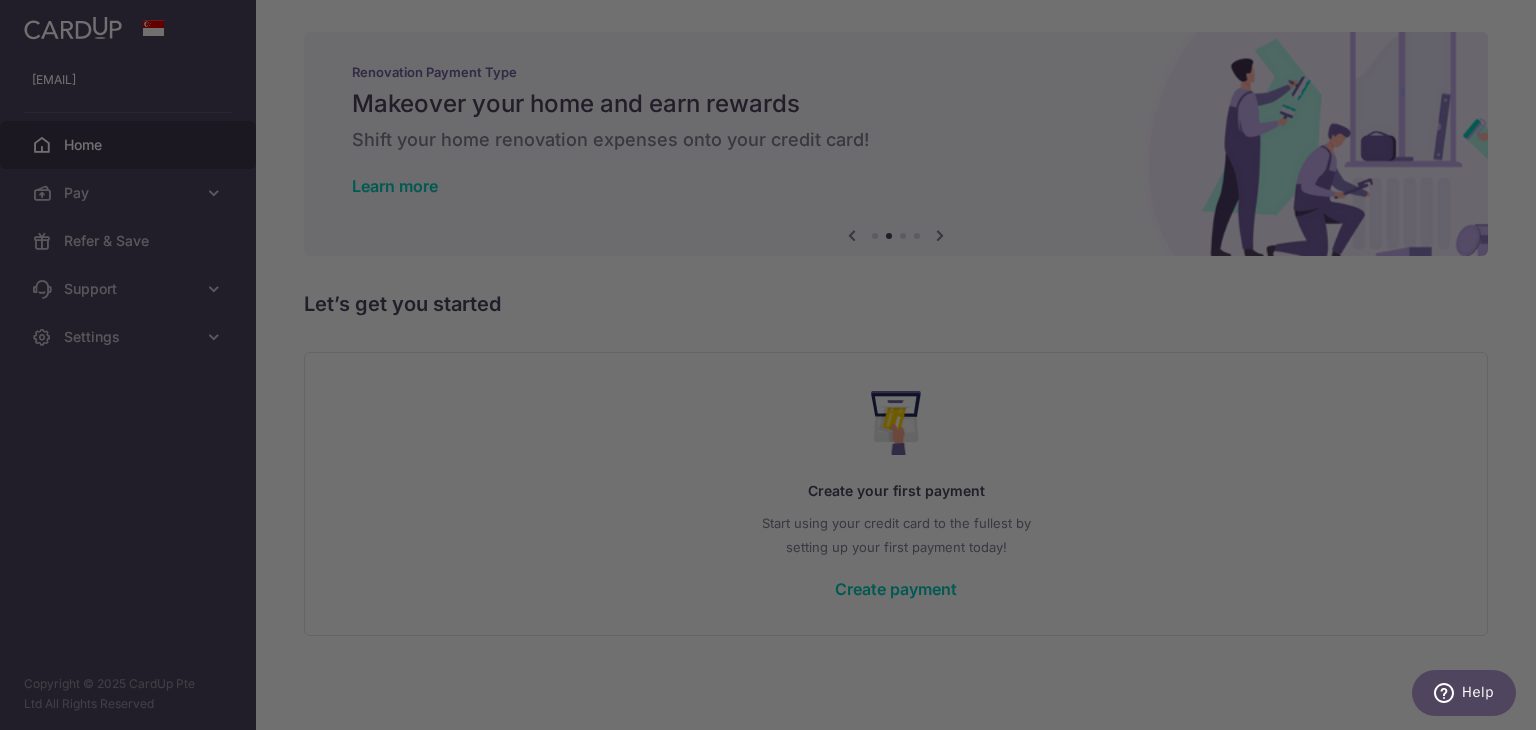 click at bounding box center [775, 368] 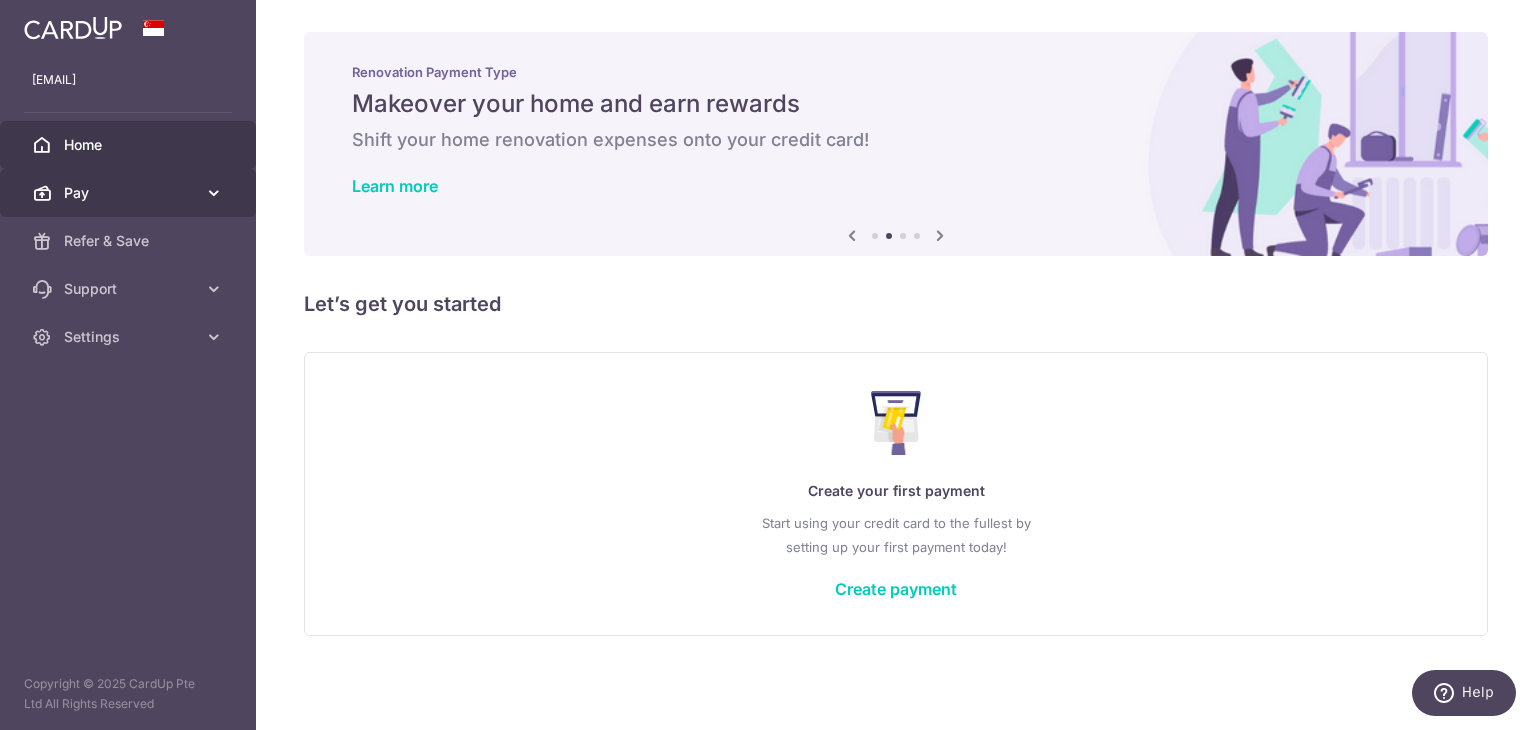 click on "Pay" at bounding box center (128, 193) 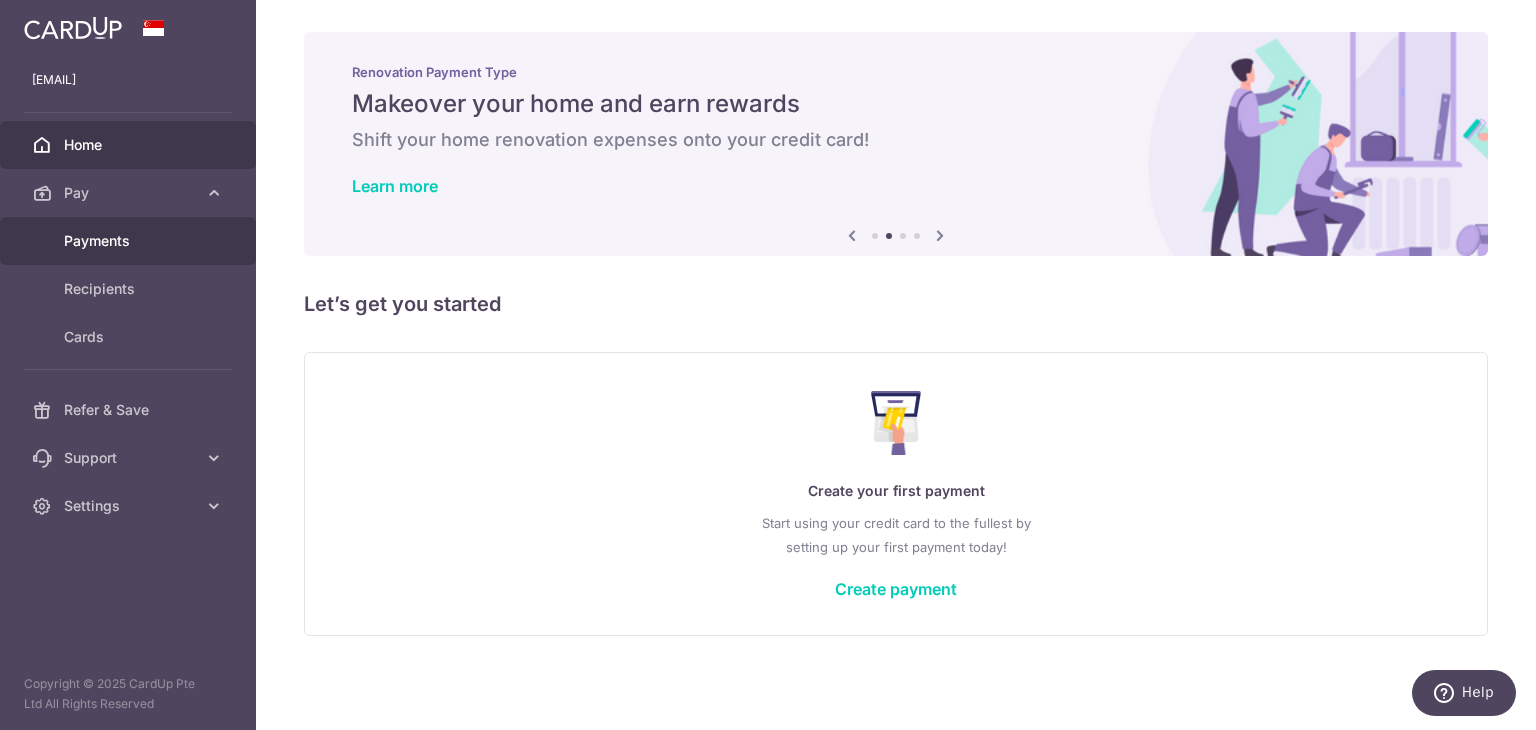 click on "Payments" at bounding box center (130, 241) 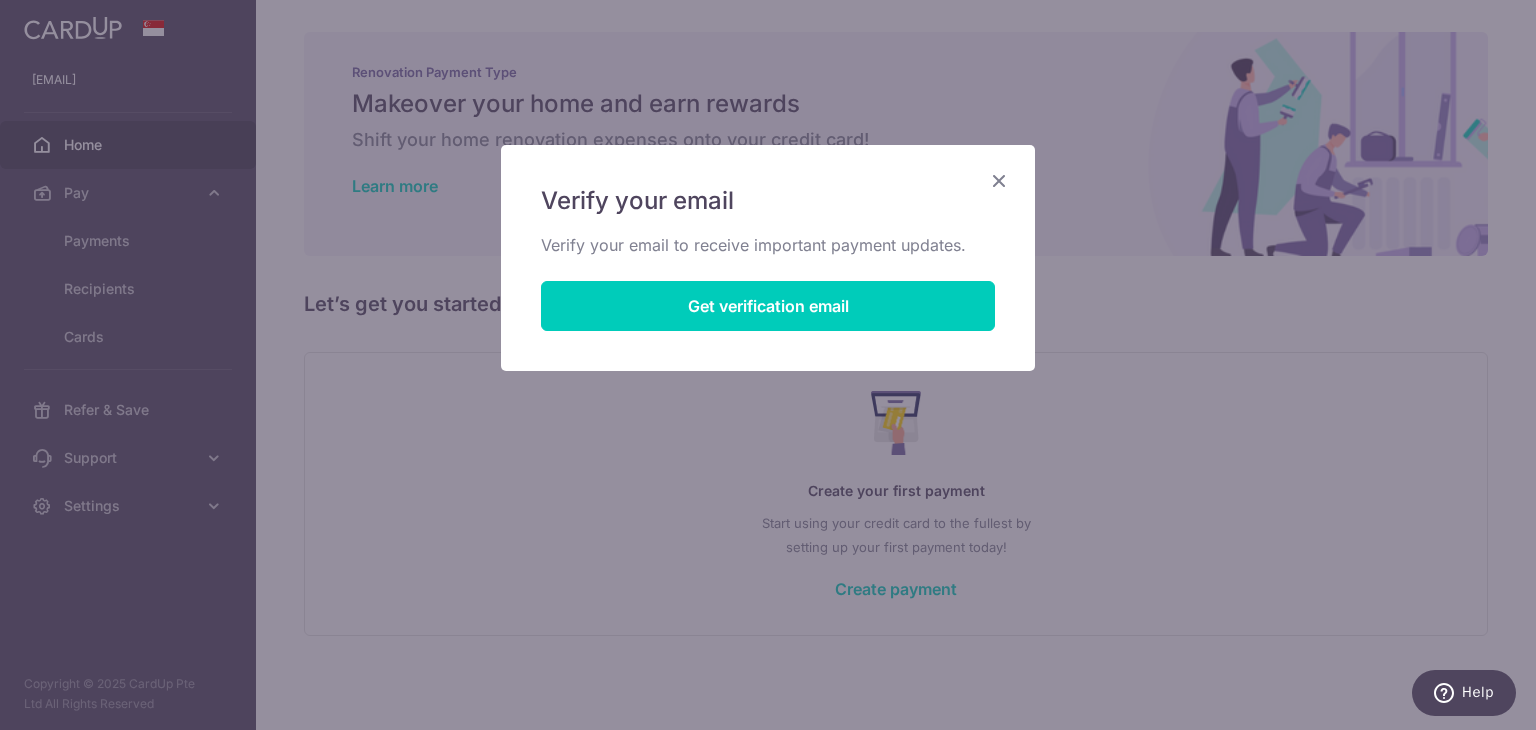 click at bounding box center [999, 180] 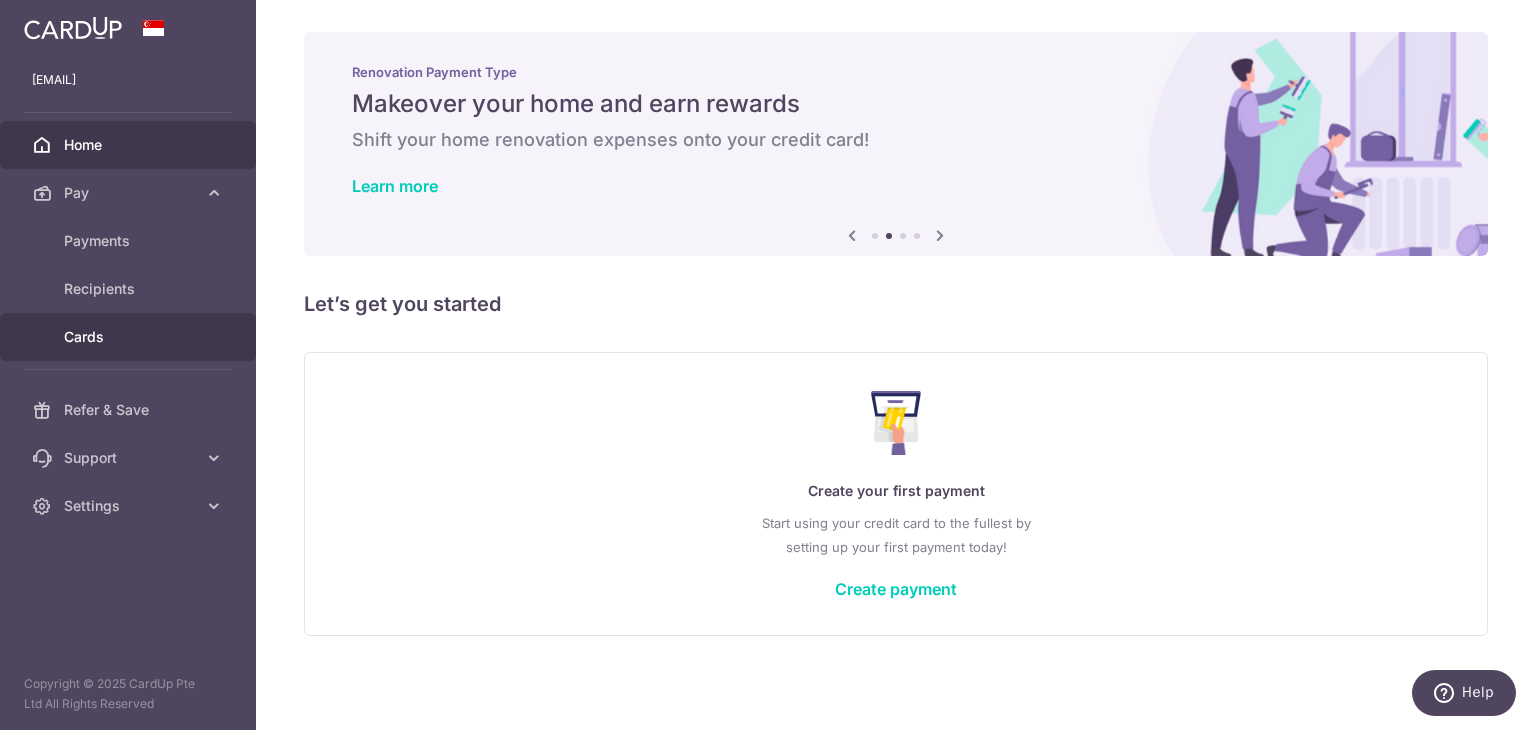 click on "Cards" at bounding box center (130, 337) 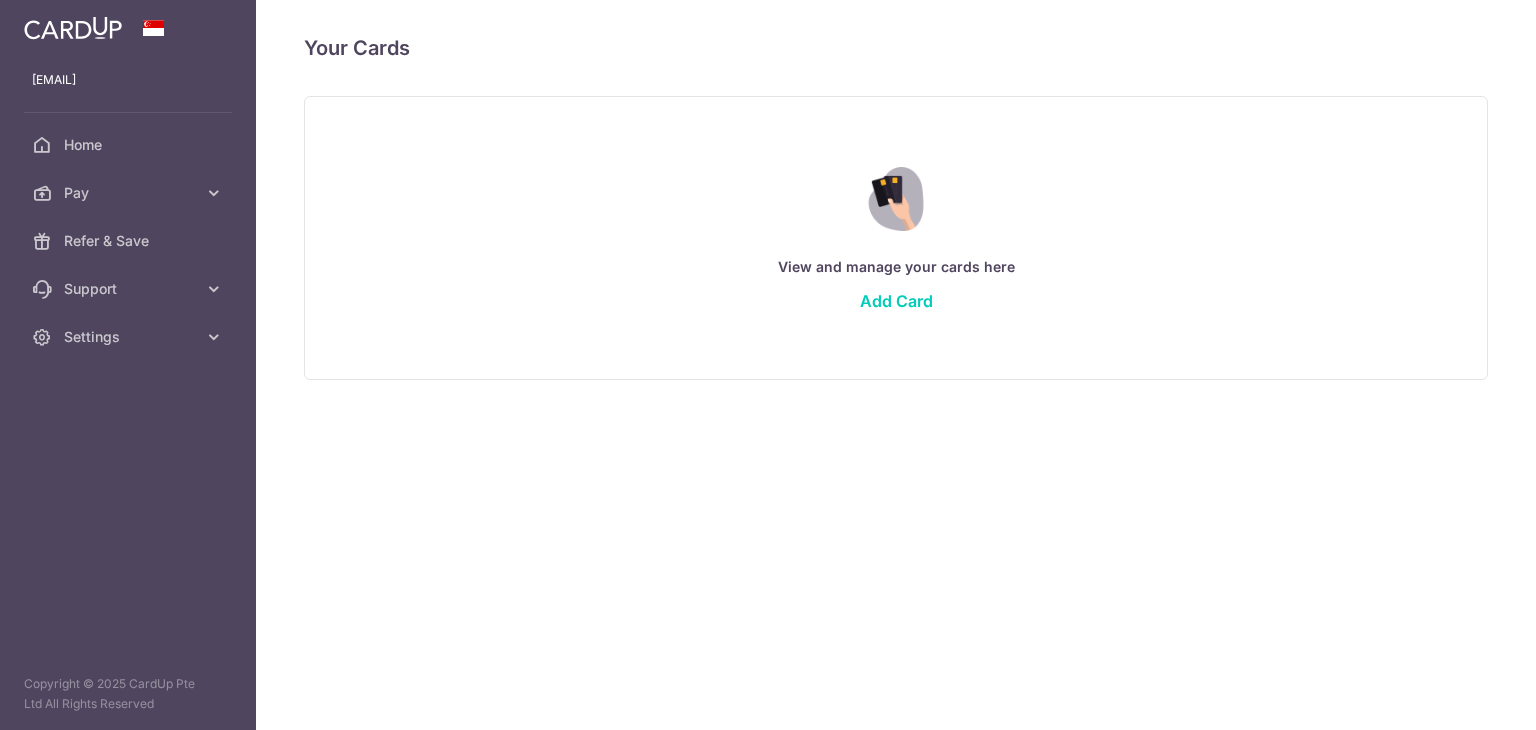 scroll, scrollTop: 0, scrollLeft: 0, axis: both 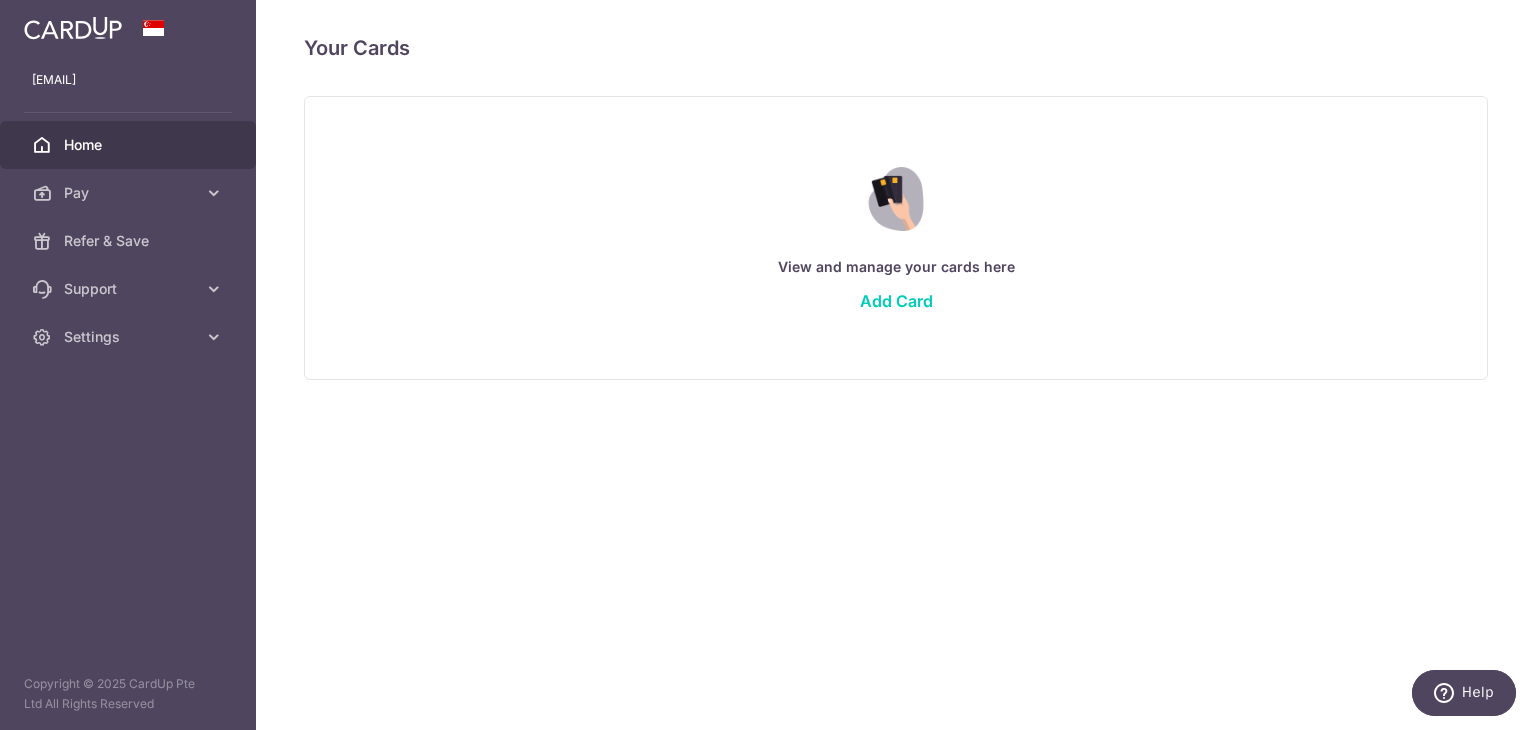 click on "Home" at bounding box center (130, 145) 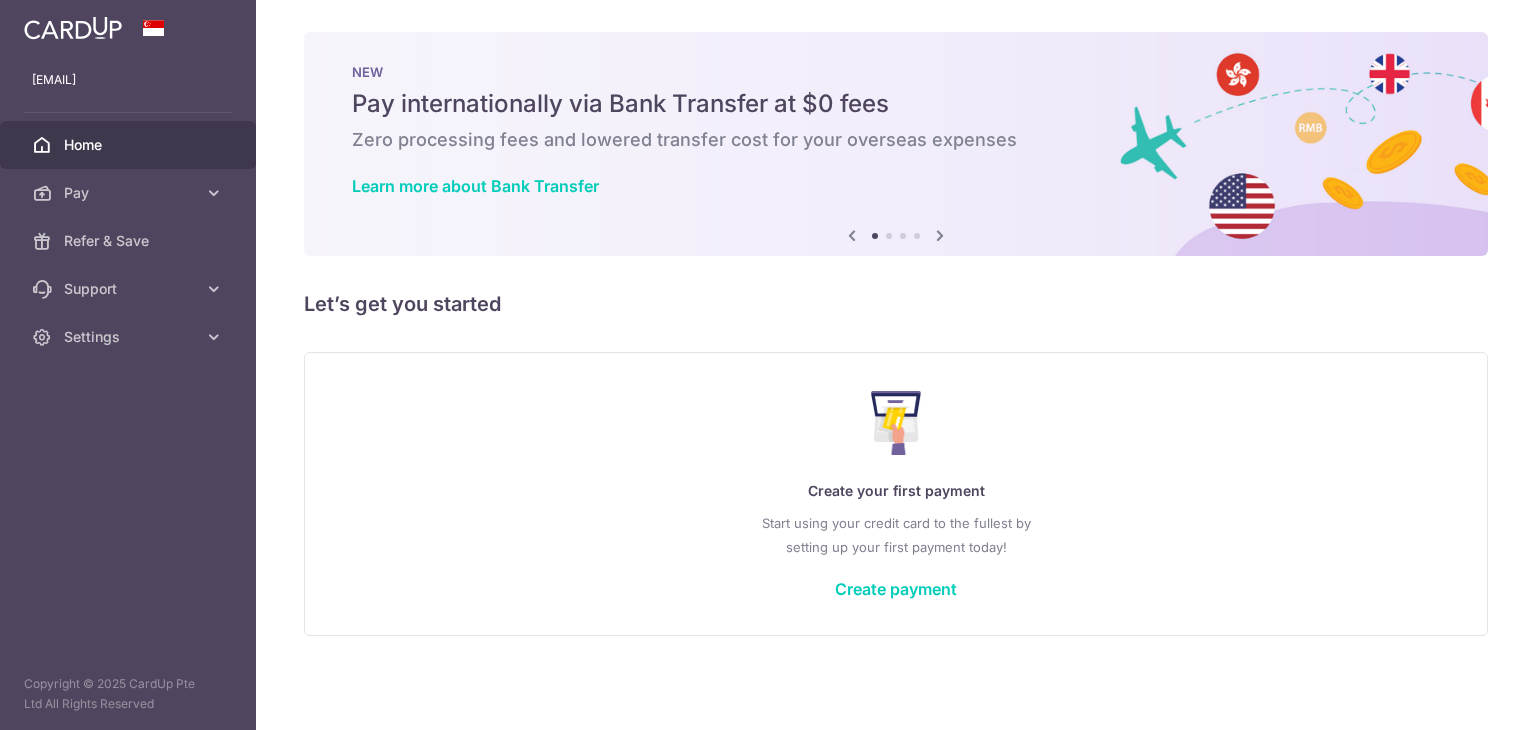 scroll, scrollTop: 0, scrollLeft: 0, axis: both 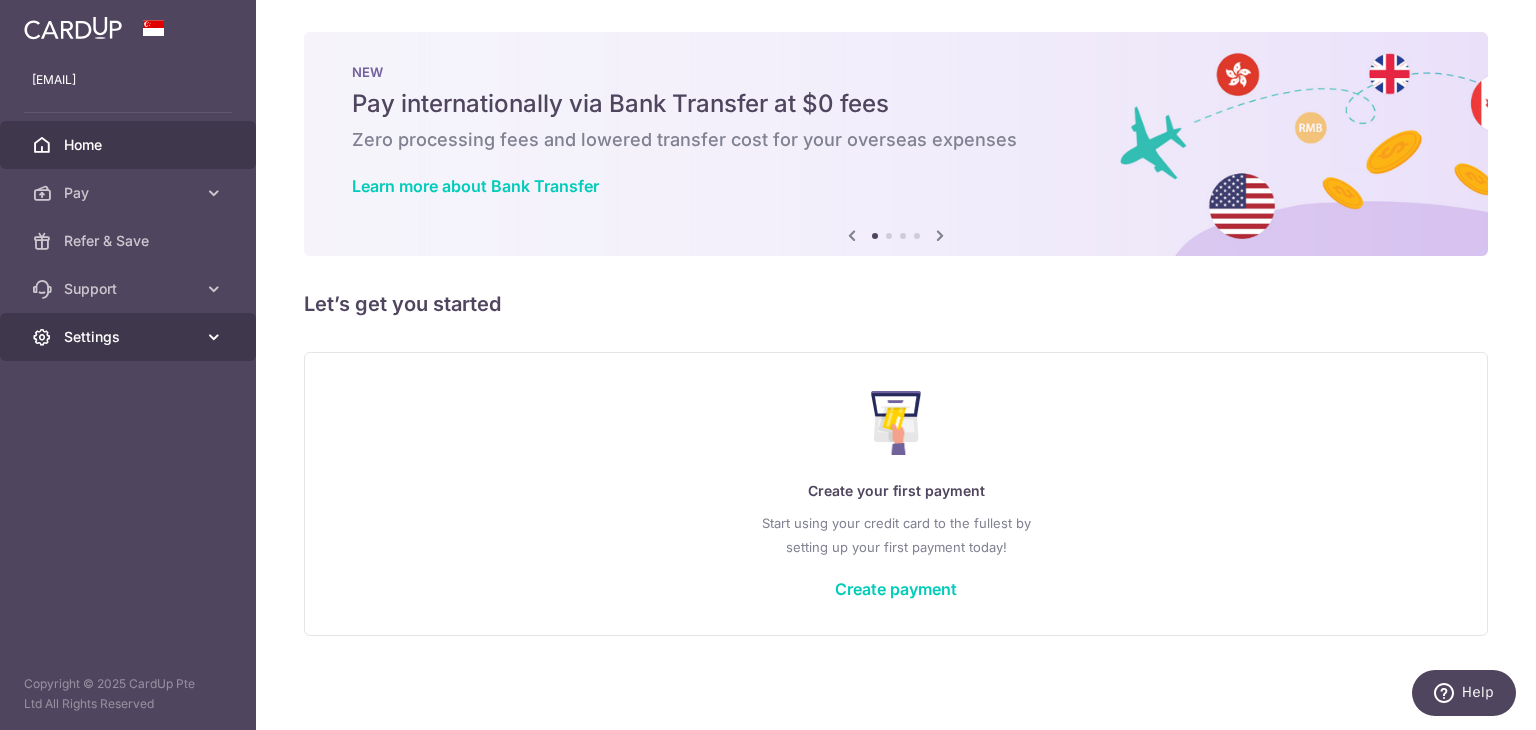 click on "Settings" at bounding box center [130, 337] 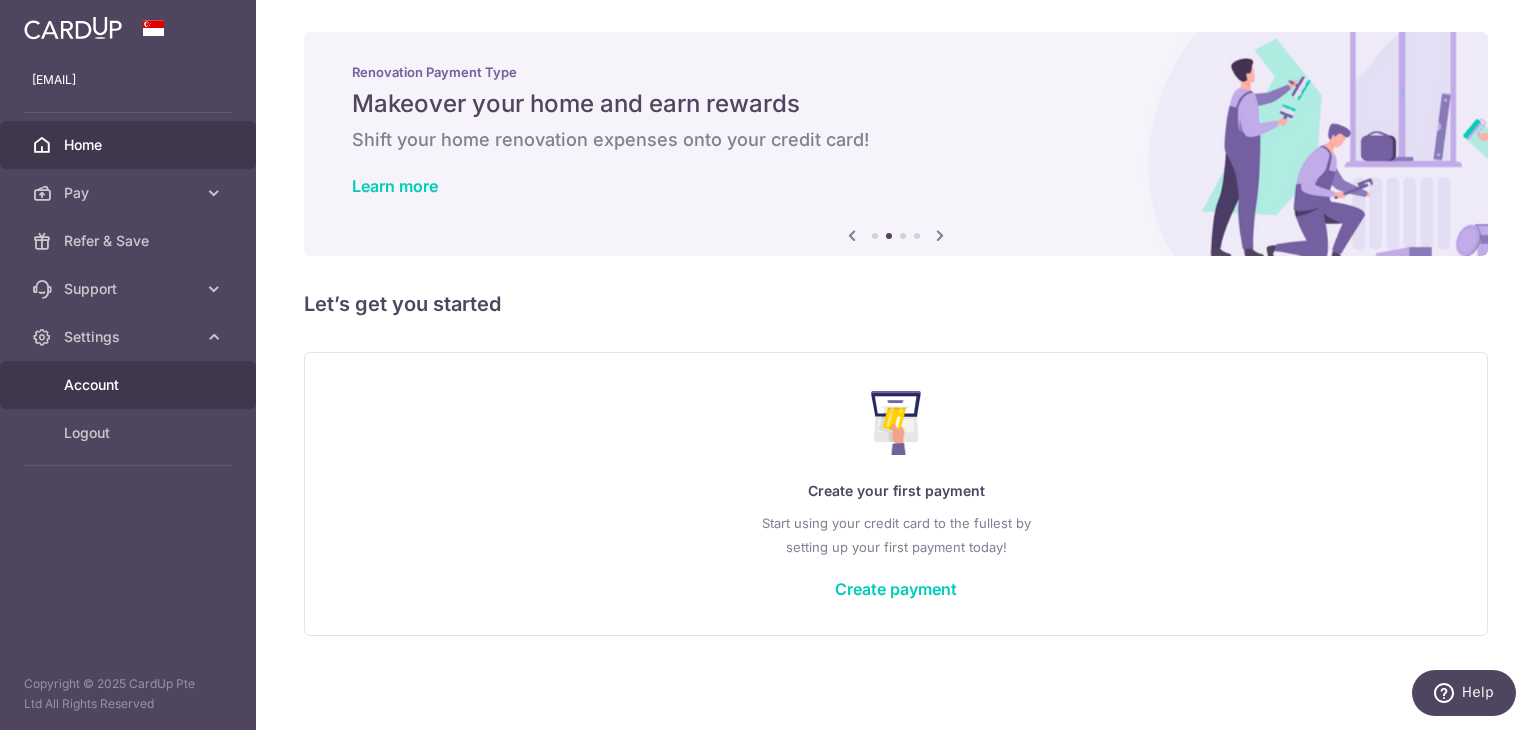 click on "Account" at bounding box center (128, 385) 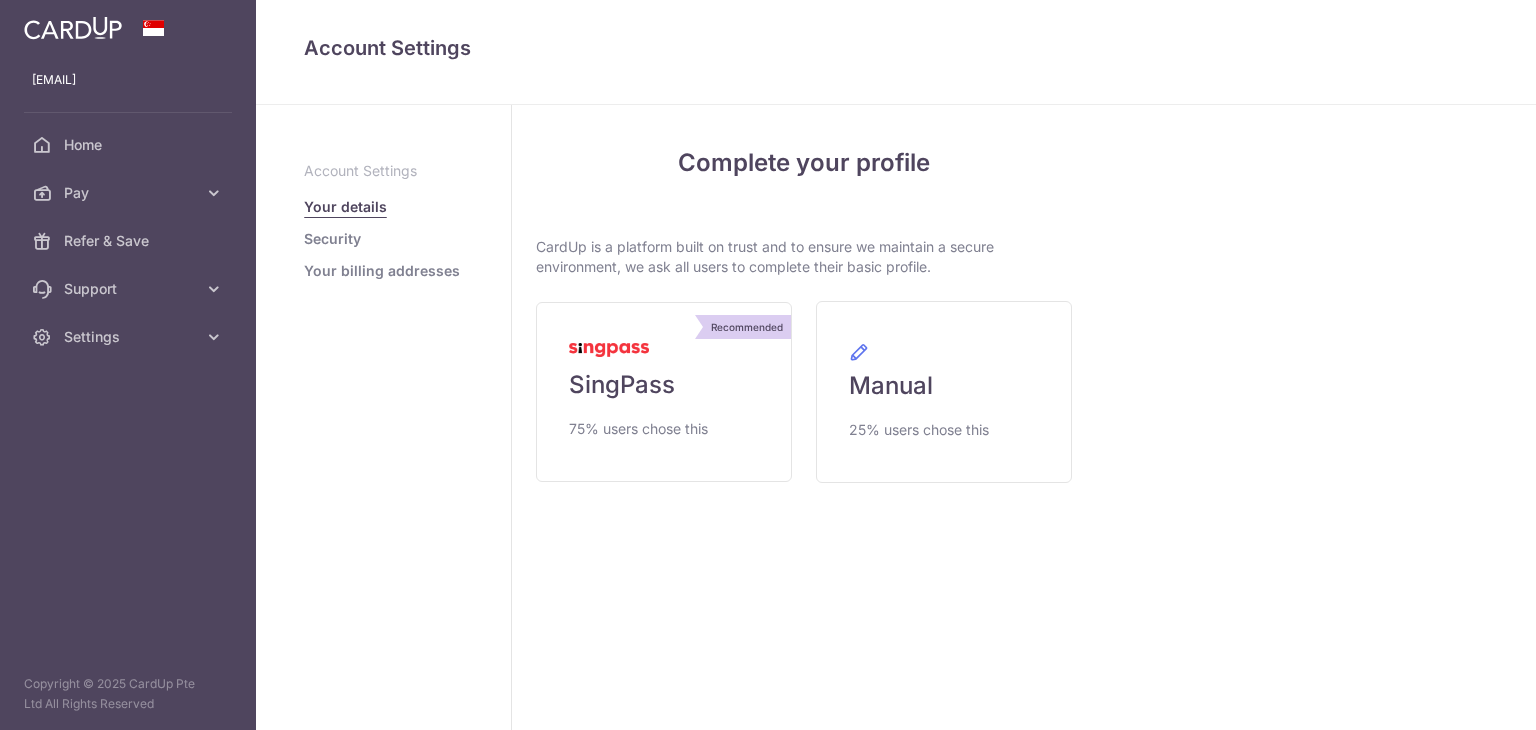 scroll, scrollTop: 0, scrollLeft: 0, axis: both 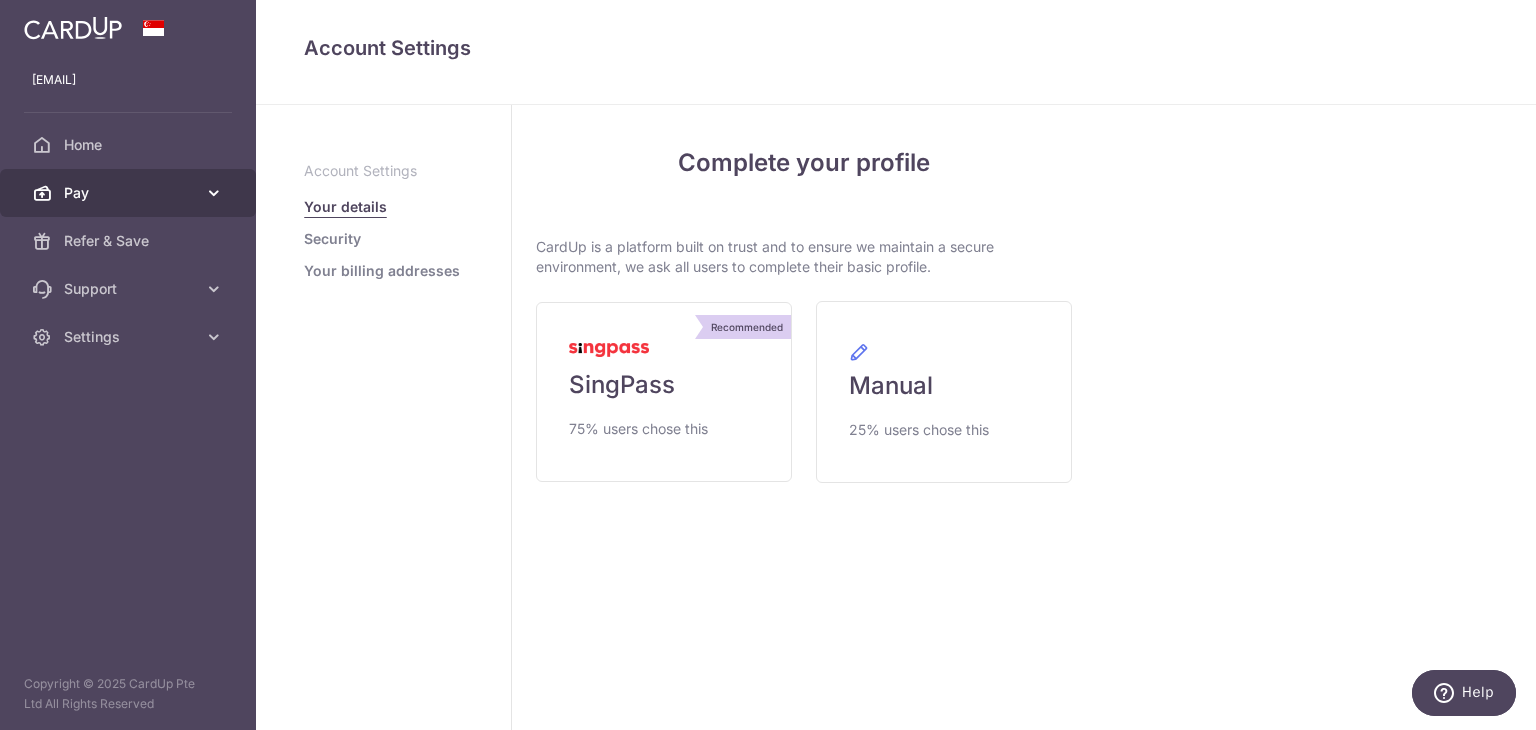 click on "Pay" at bounding box center [128, 193] 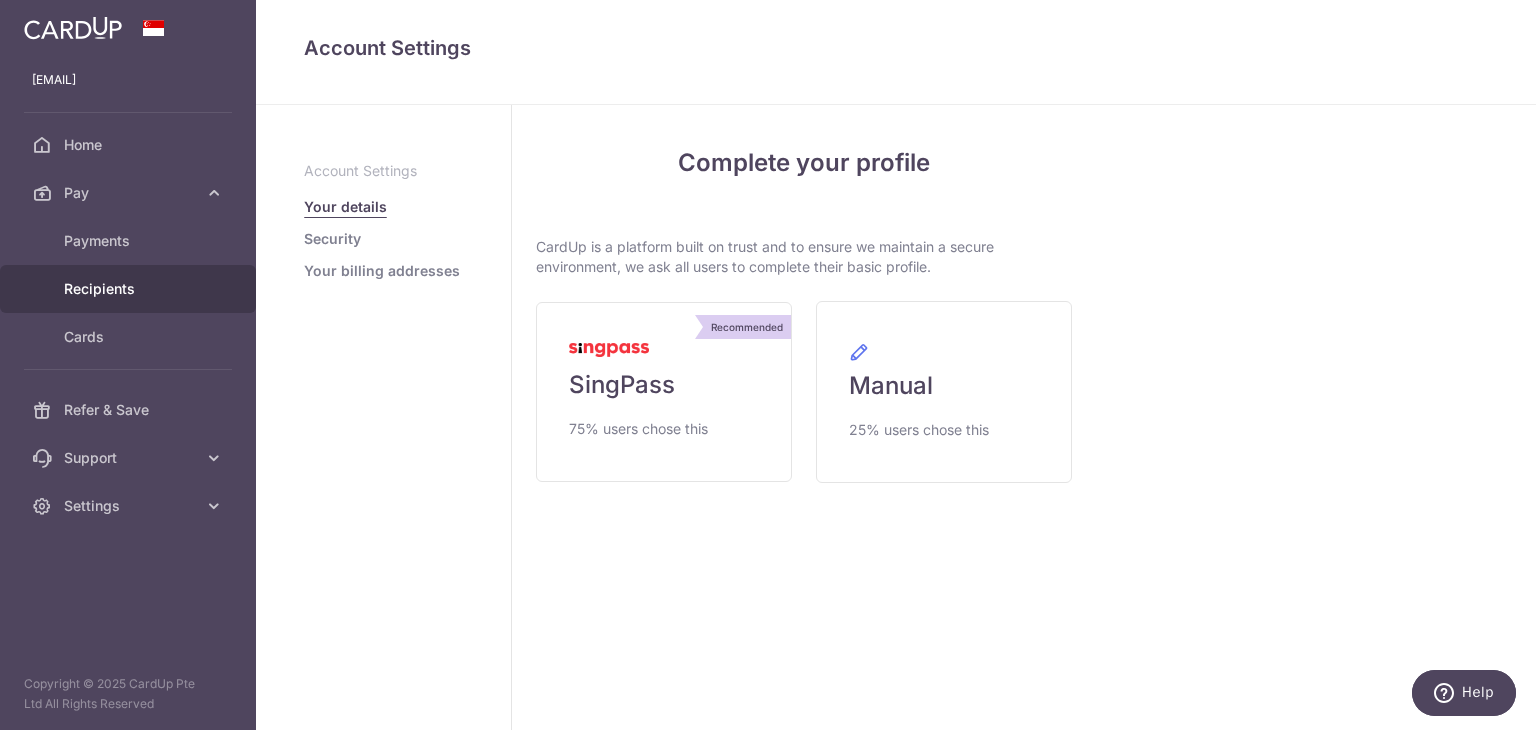 click on "Recipients" at bounding box center [128, 289] 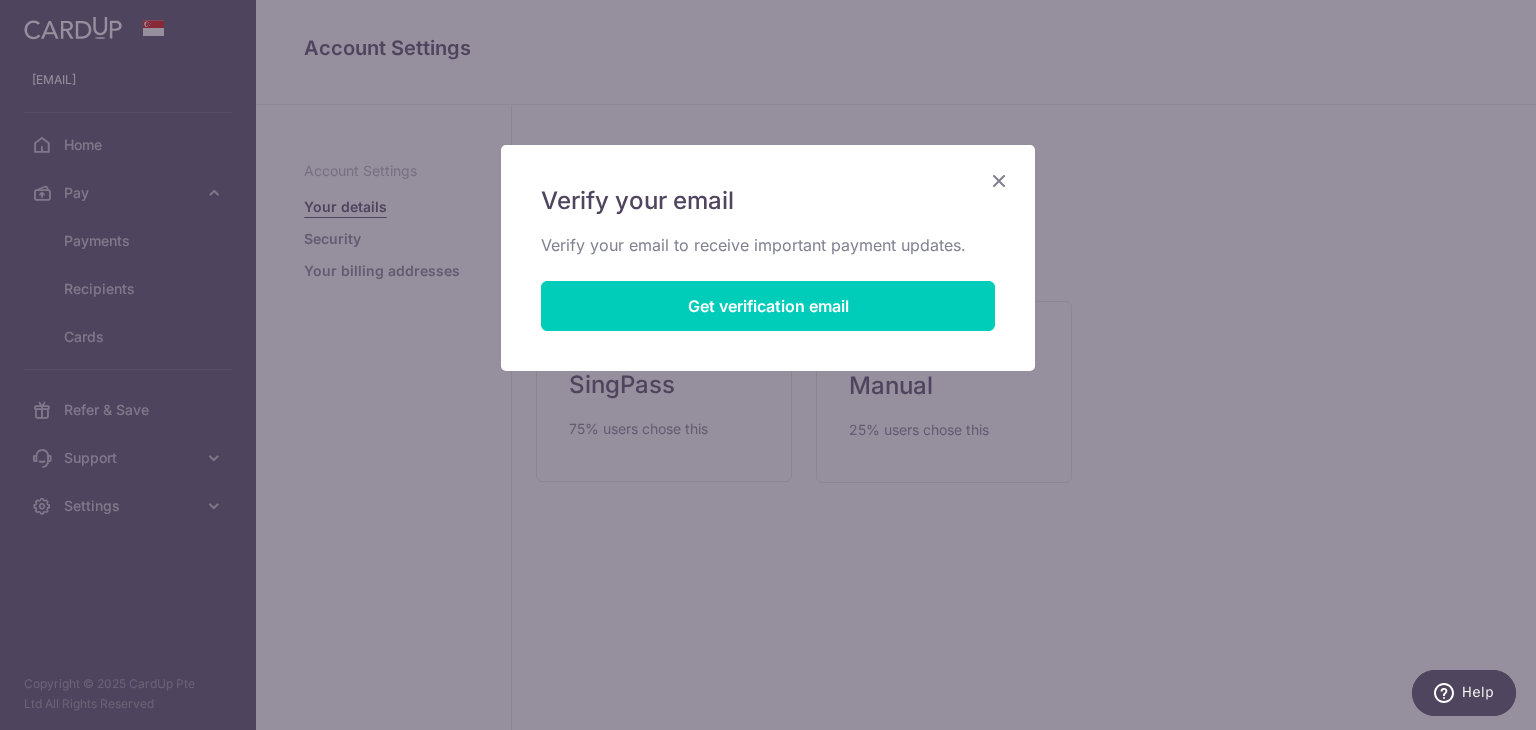 click at bounding box center (999, 180) 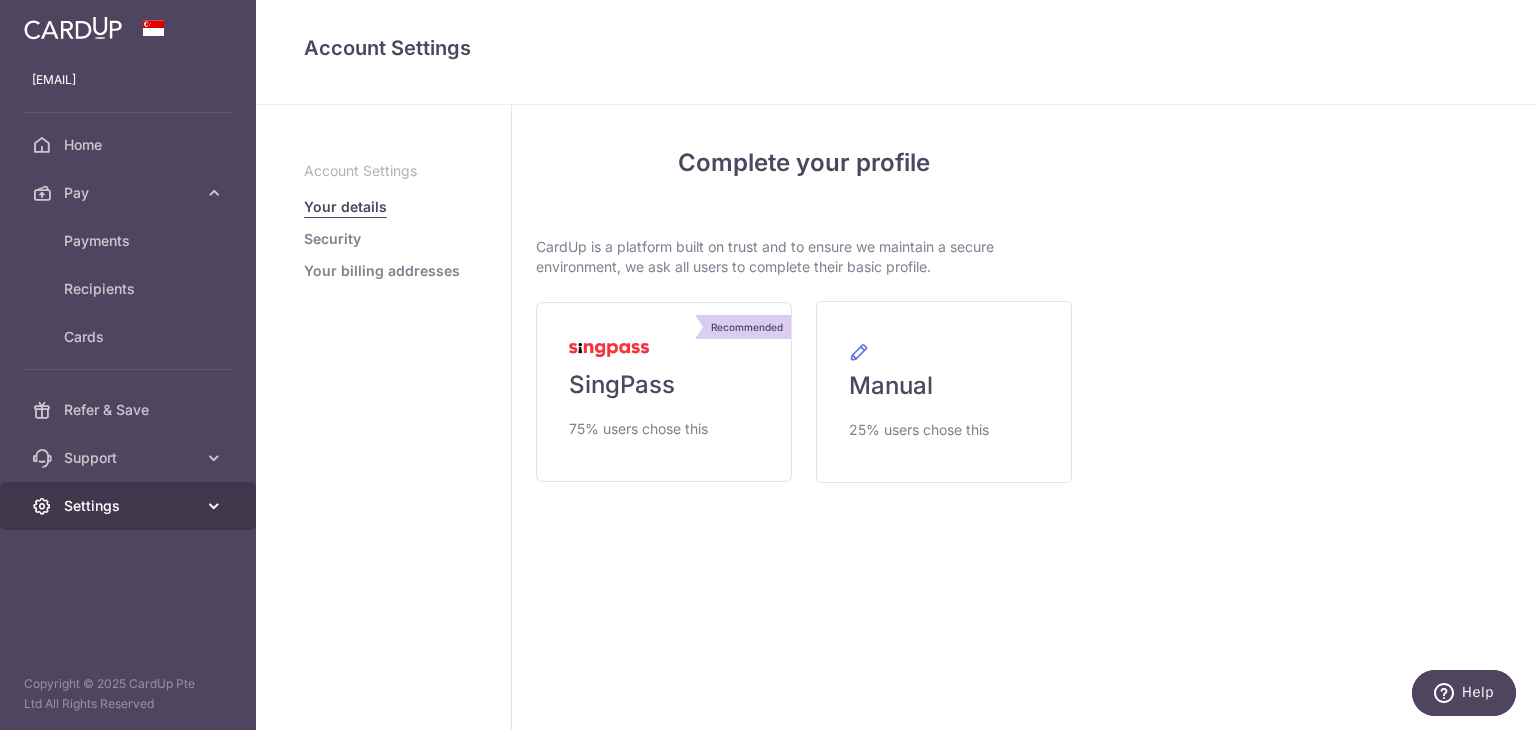 click on "Settings" at bounding box center [130, 506] 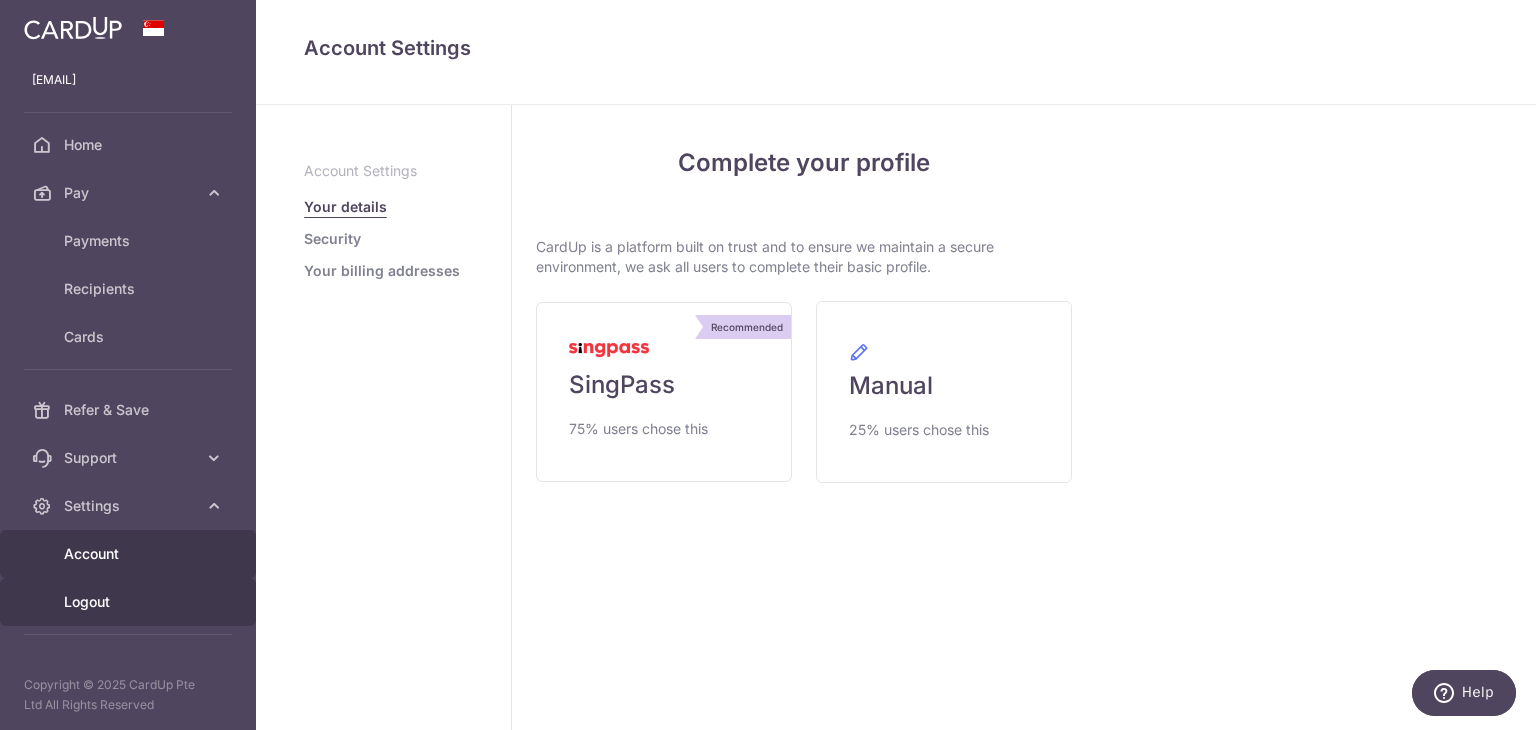 click on "Logout" at bounding box center [130, 602] 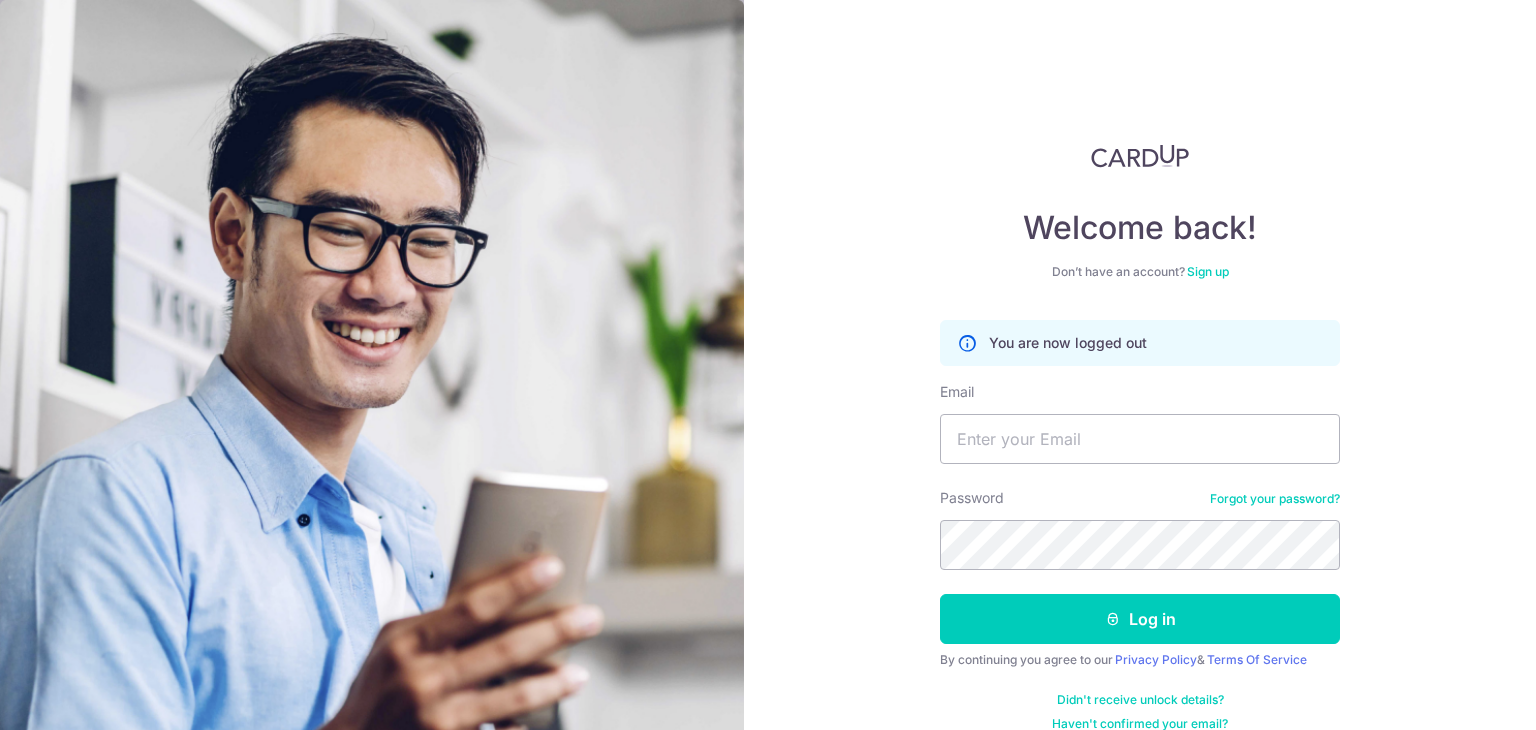scroll, scrollTop: 0, scrollLeft: 0, axis: both 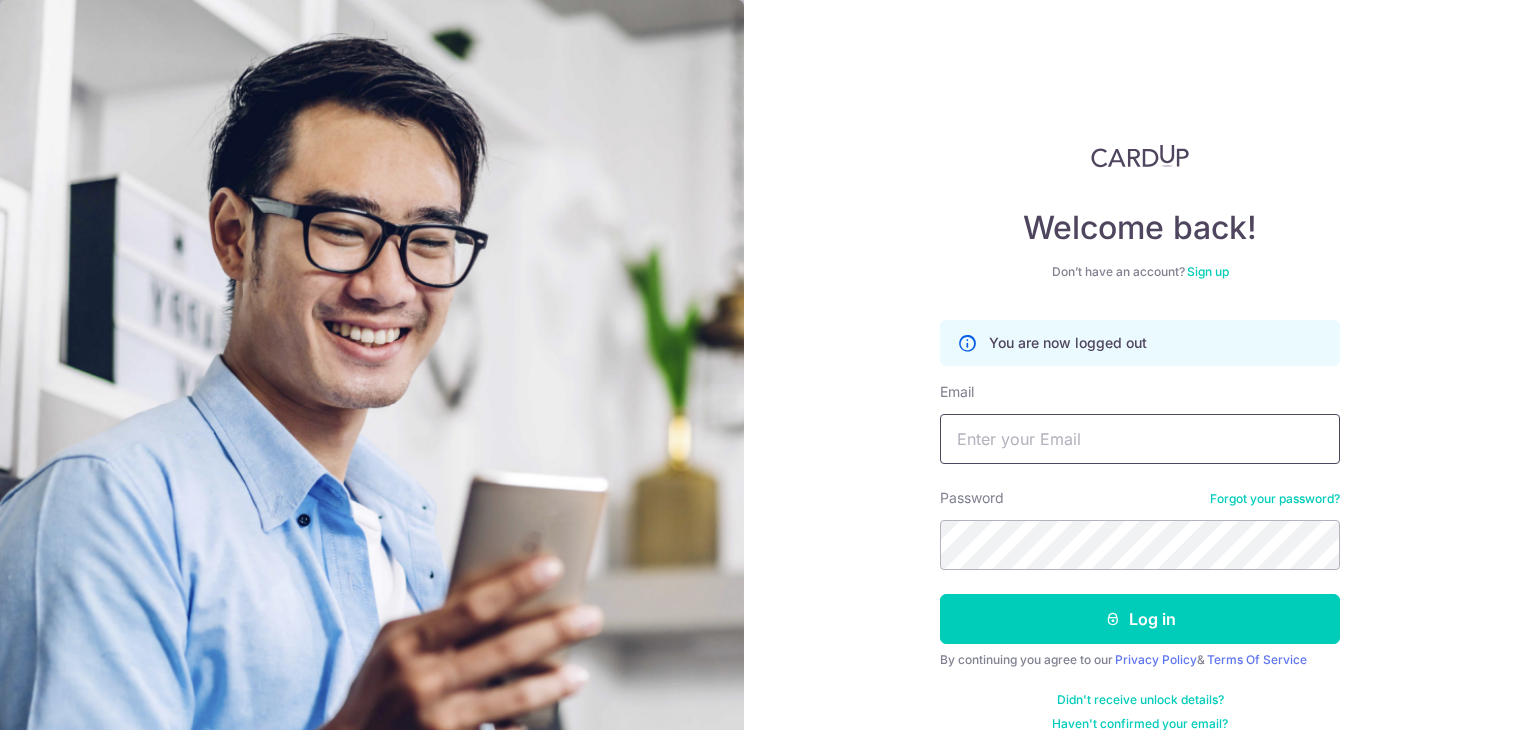click on "Email" at bounding box center (1140, 439) 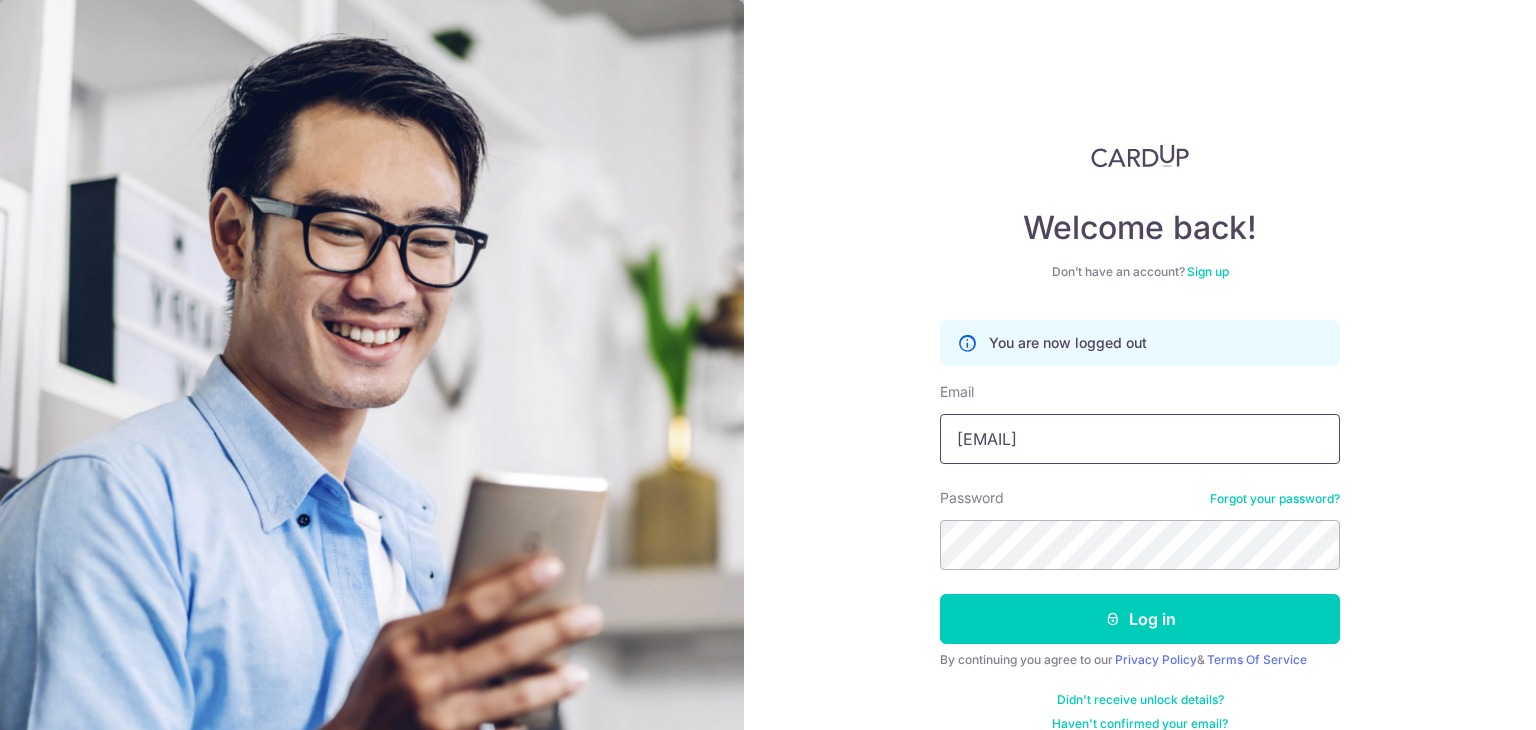 type on "[EMAIL]" 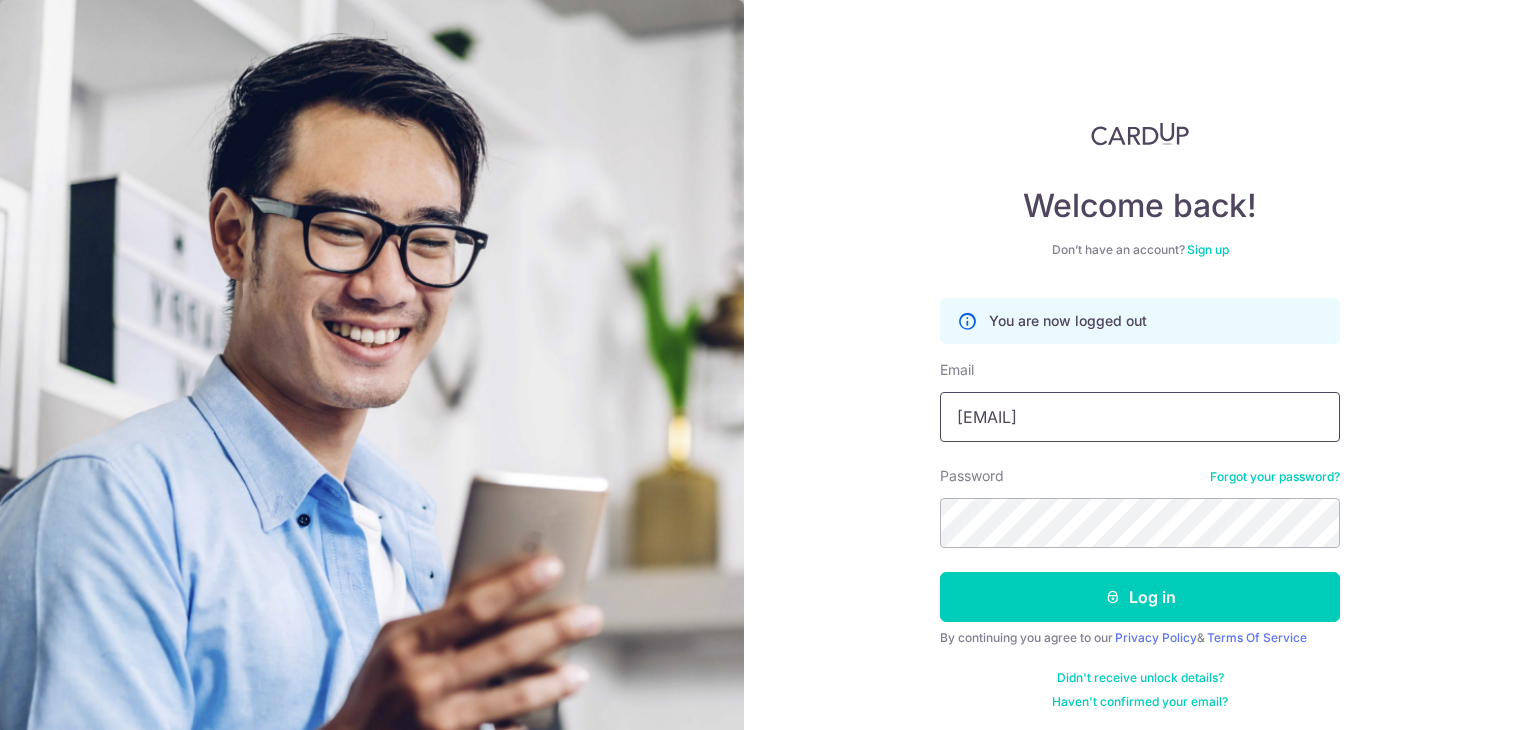 scroll, scrollTop: 25, scrollLeft: 0, axis: vertical 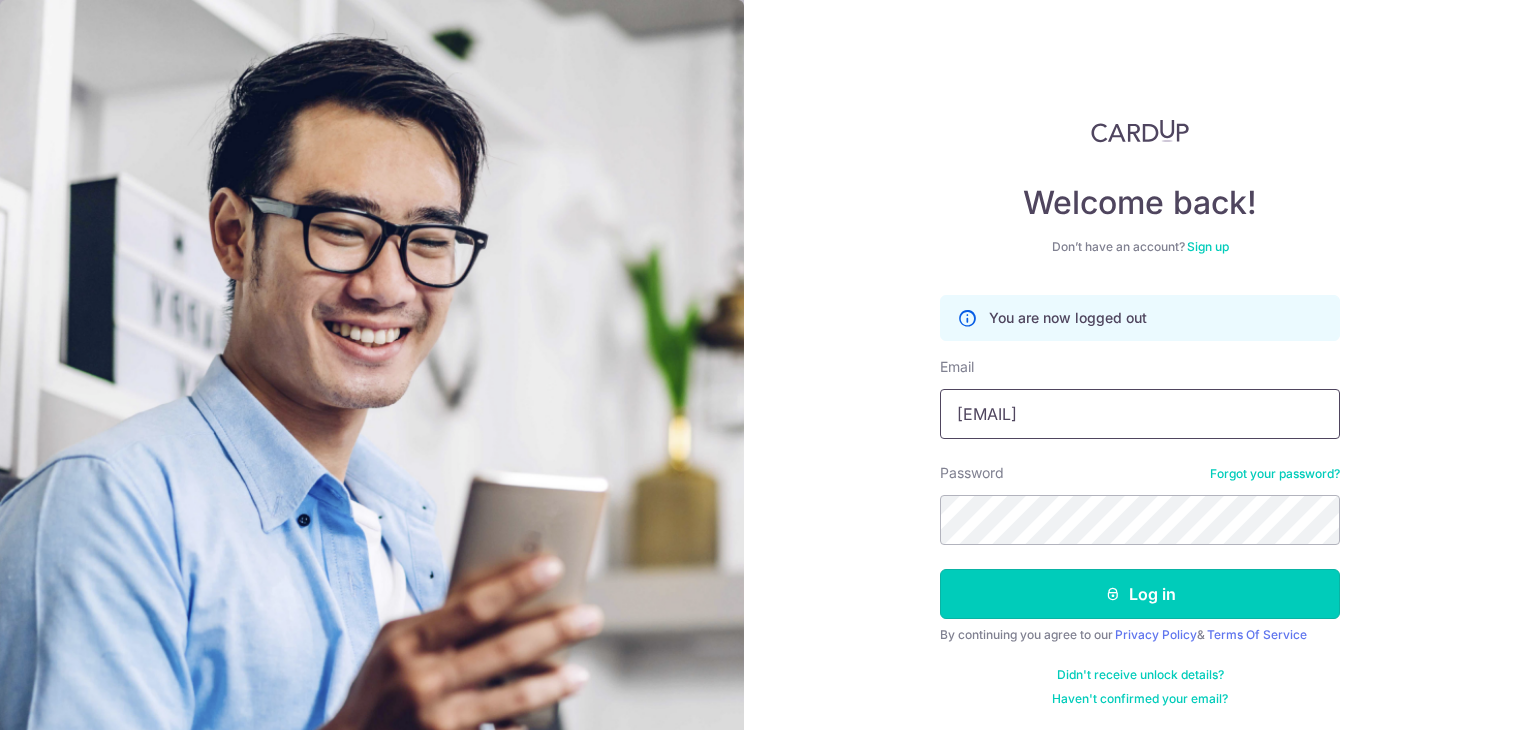 type 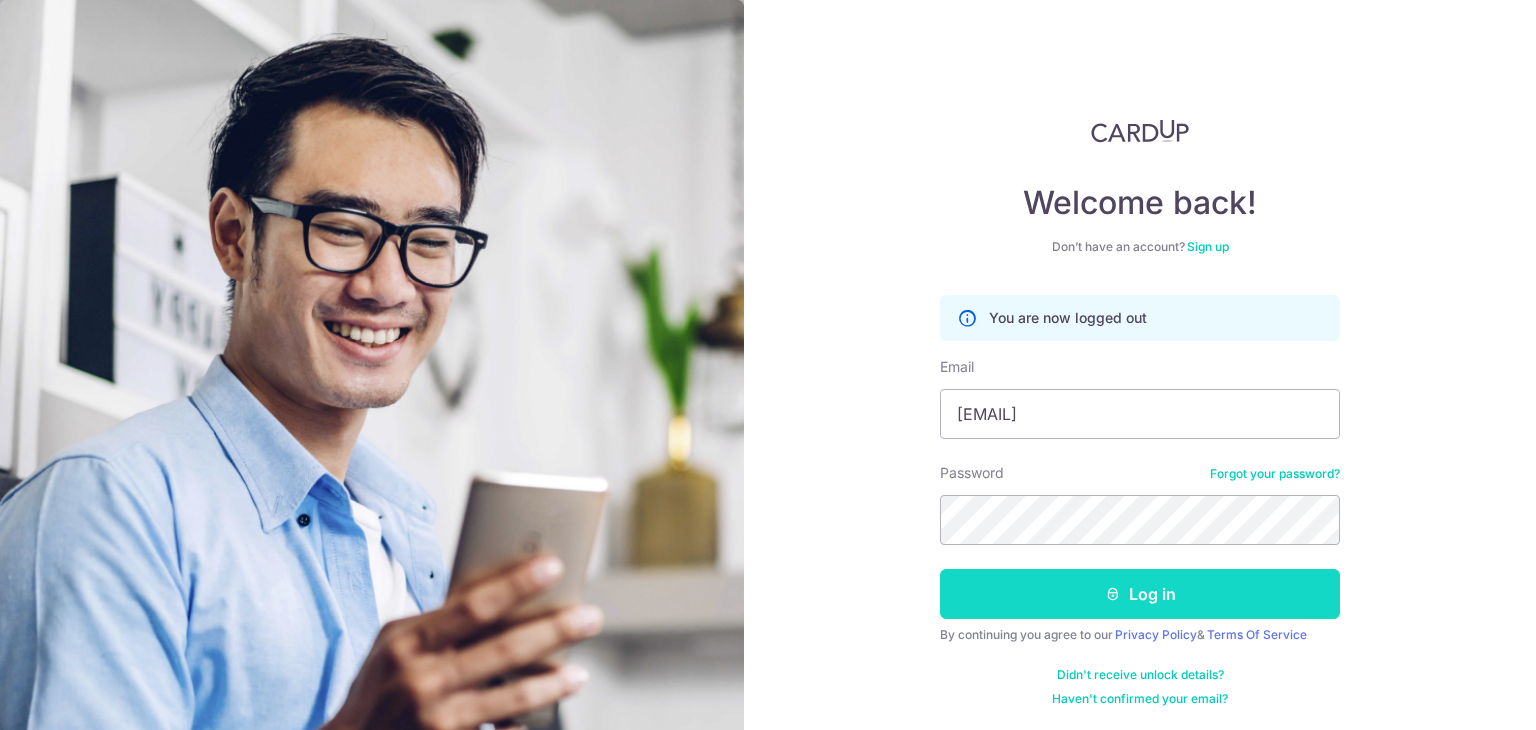 click on "Log in" at bounding box center (1140, 594) 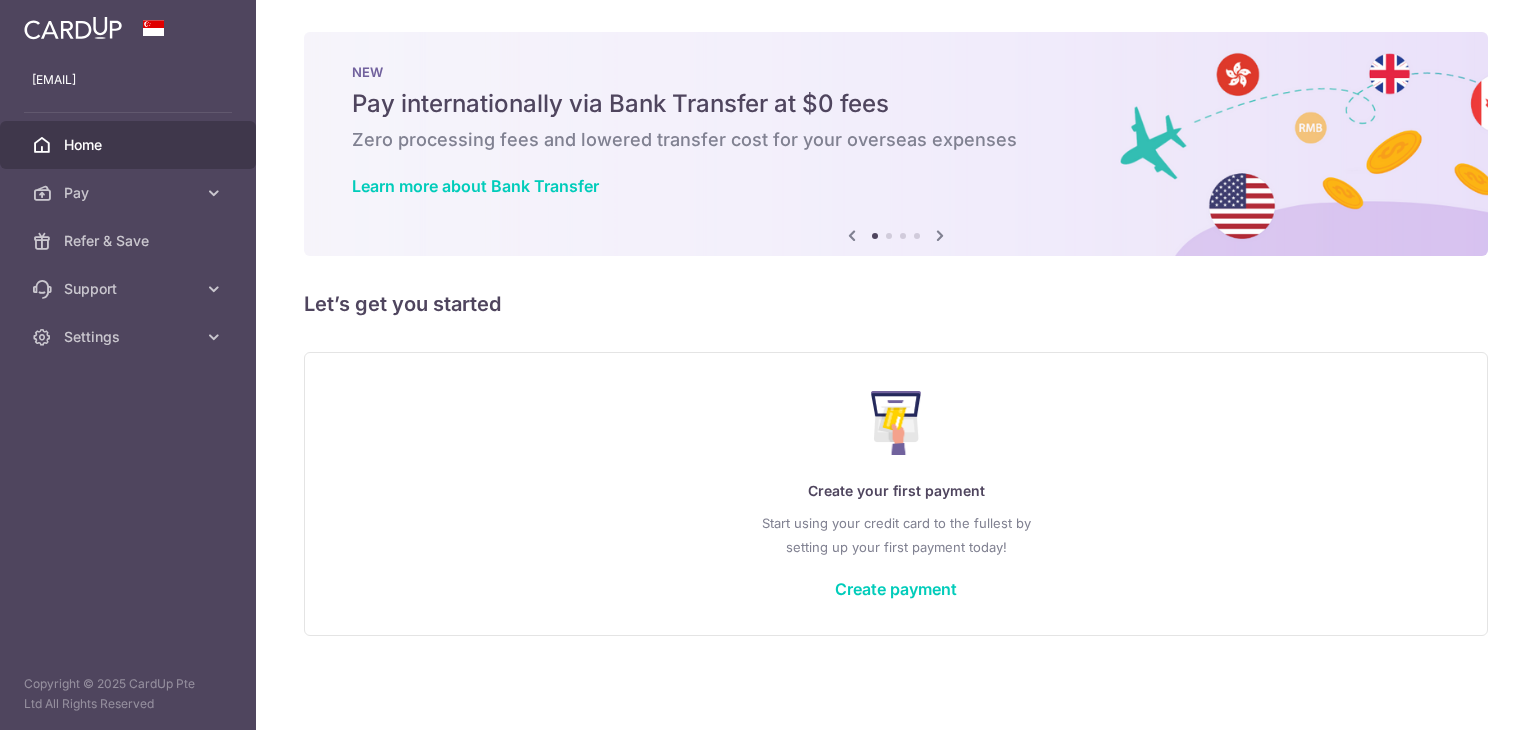 scroll, scrollTop: 0, scrollLeft: 0, axis: both 